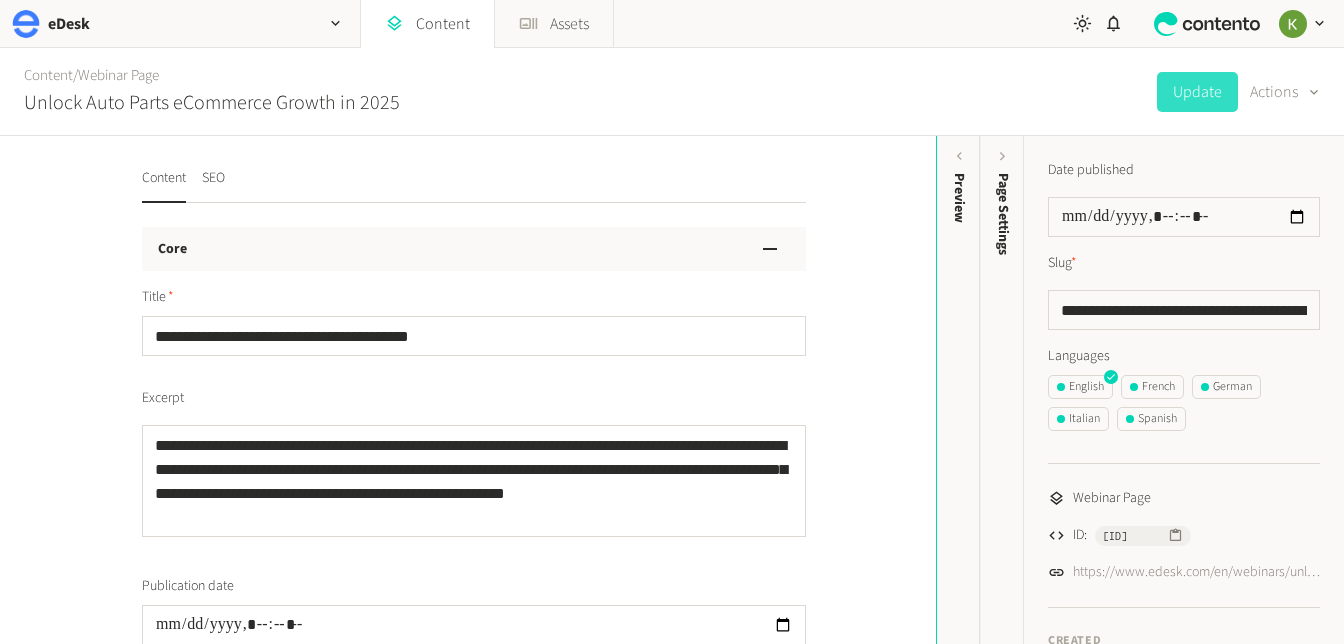 scroll, scrollTop: 0, scrollLeft: 0, axis: both 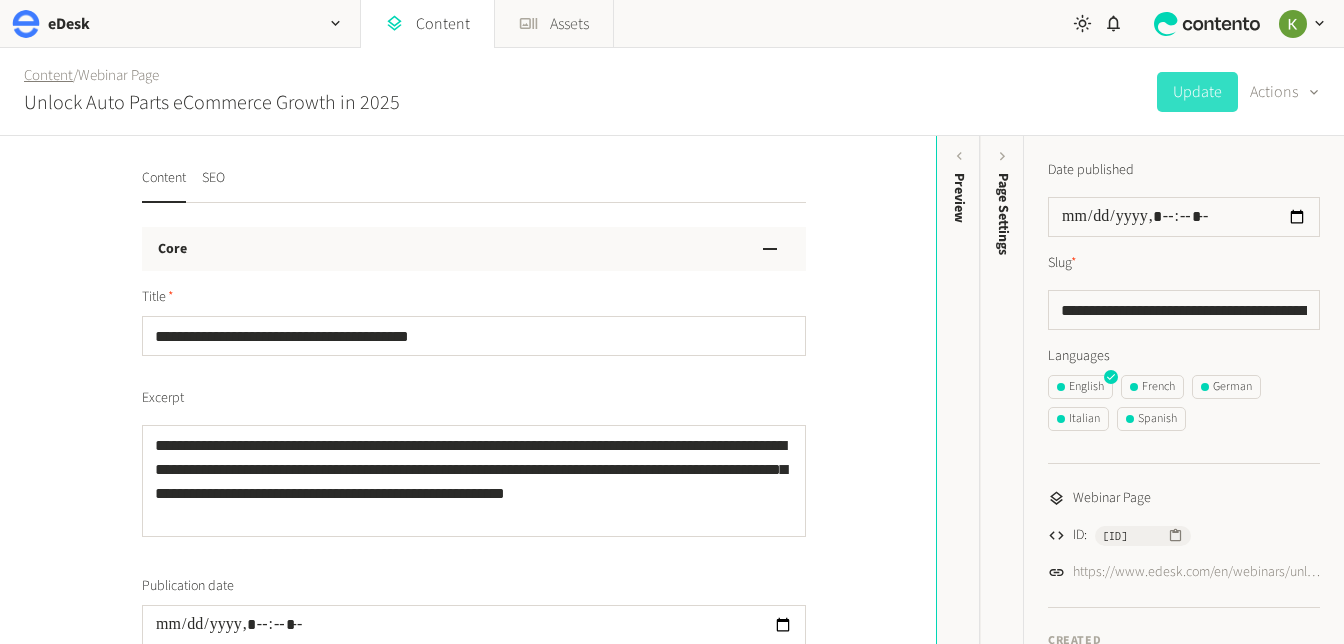 click on "Content" 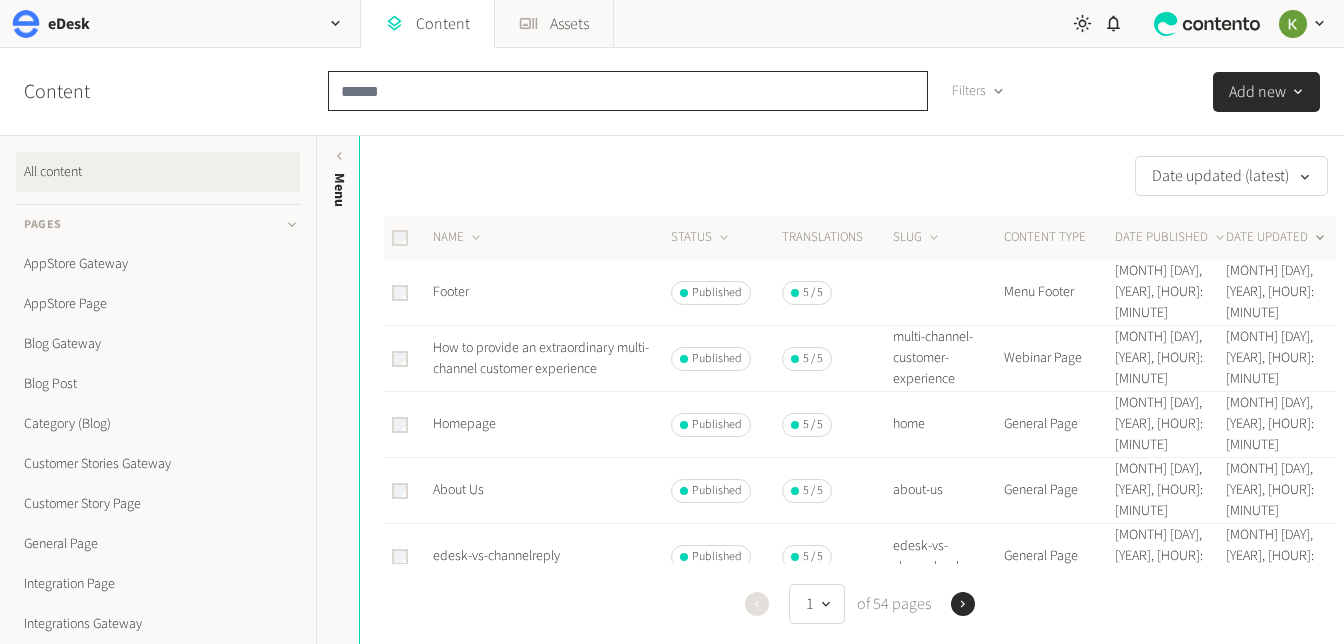 click 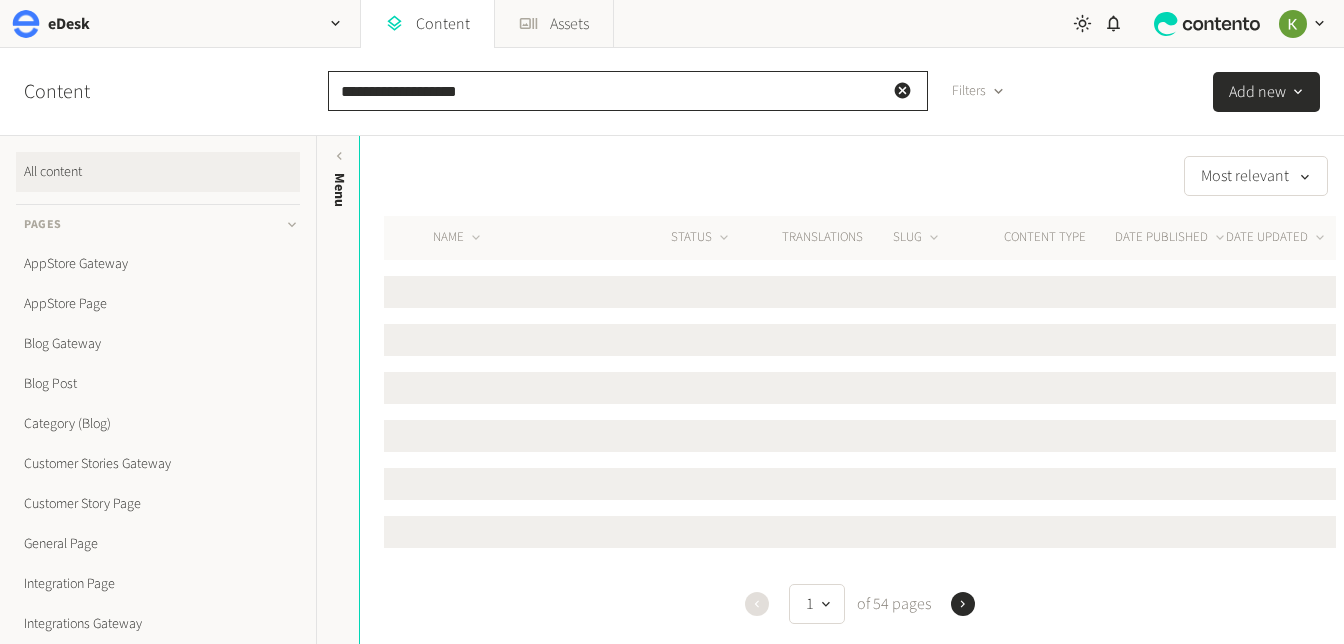 type on "**********" 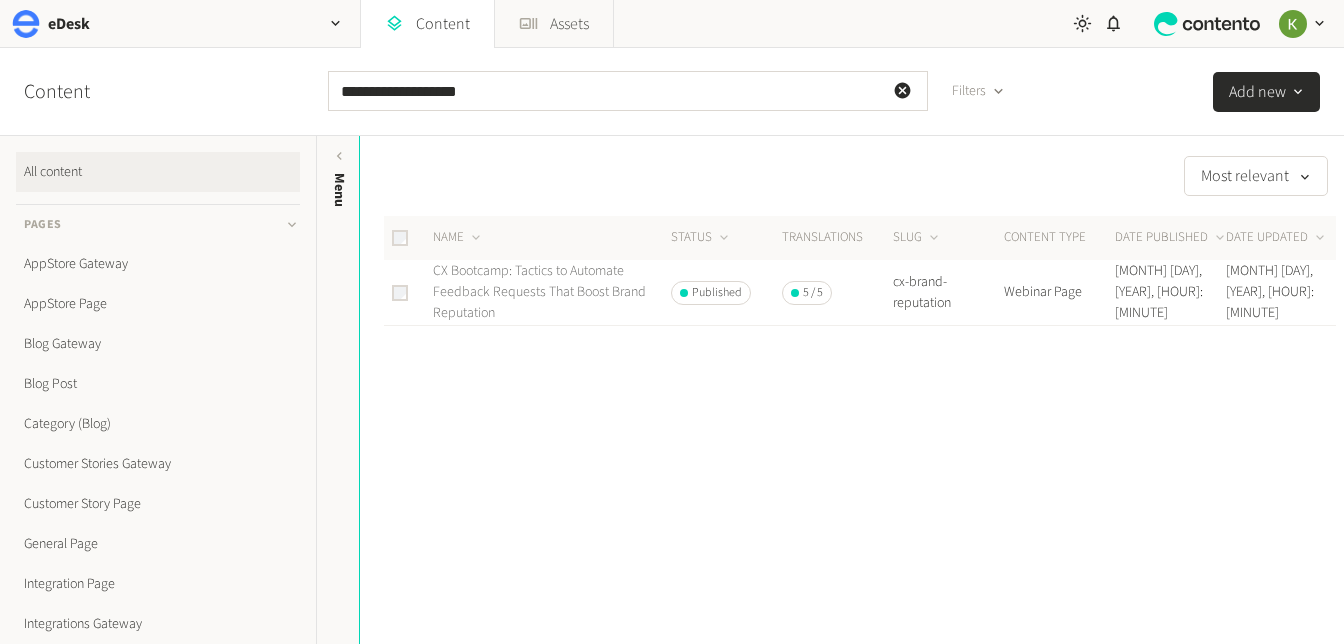 click on "CX Bootcamp: Tactics to Automate Feedback Requests That Boost Brand Reputation" 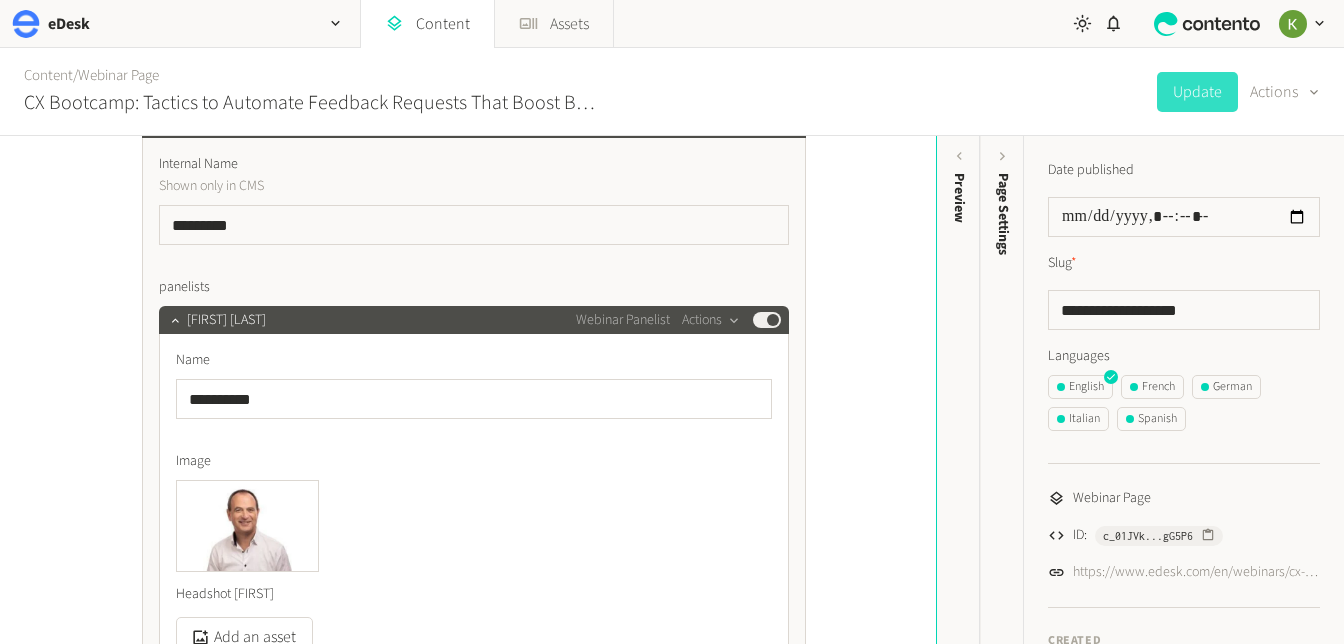 scroll, scrollTop: 573, scrollLeft: 0, axis: vertical 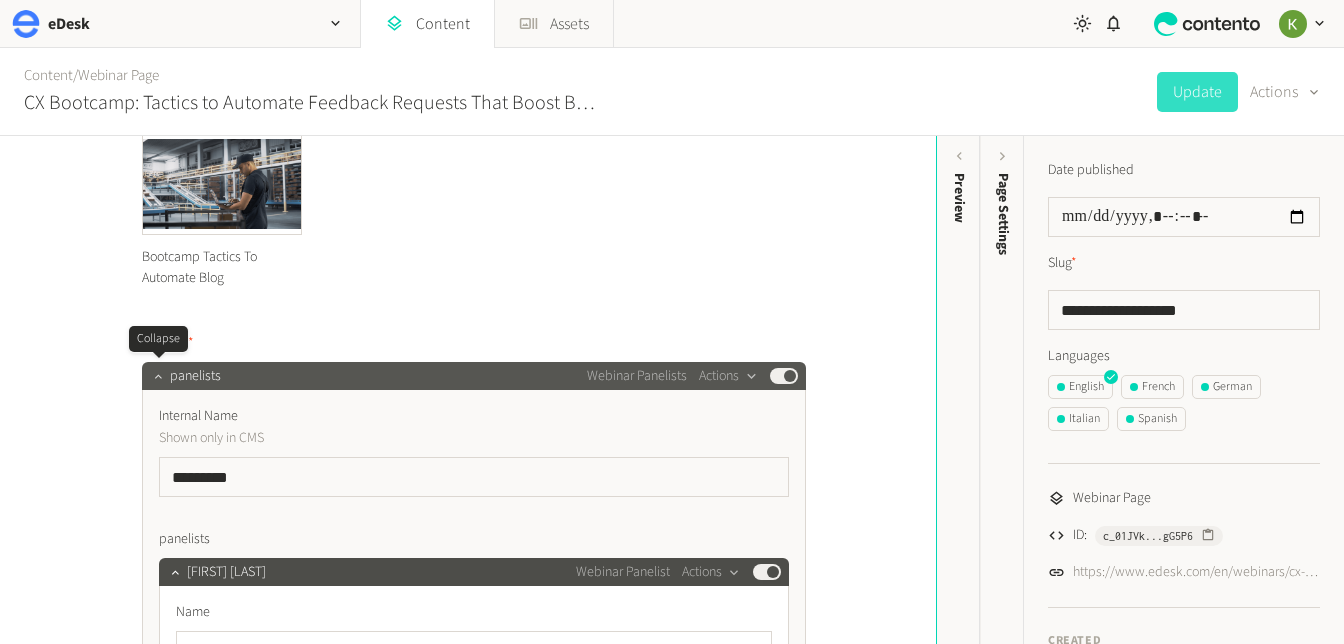 click 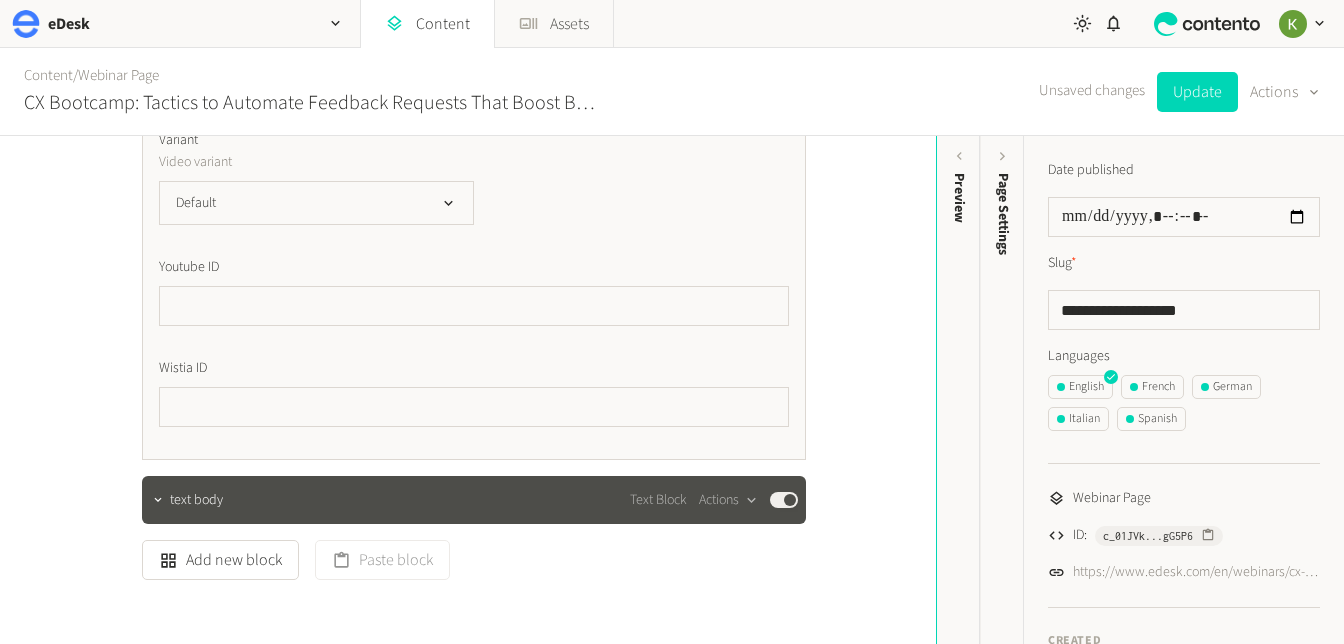 scroll, scrollTop: 1578, scrollLeft: 0, axis: vertical 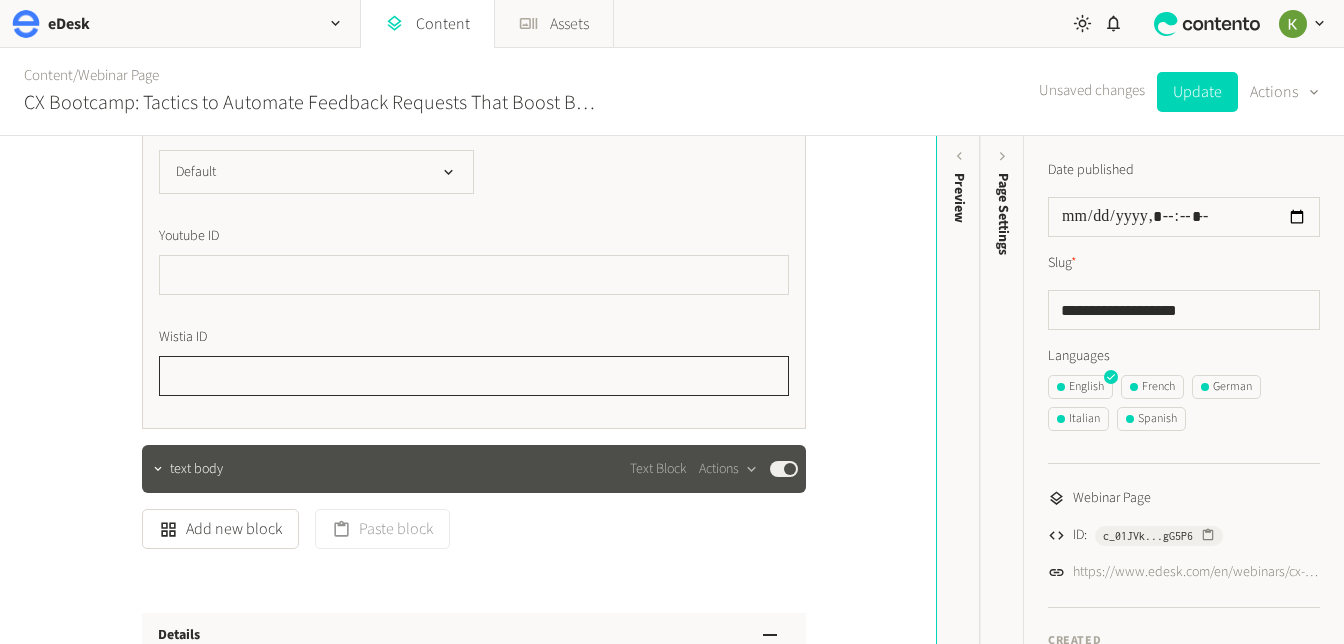 click 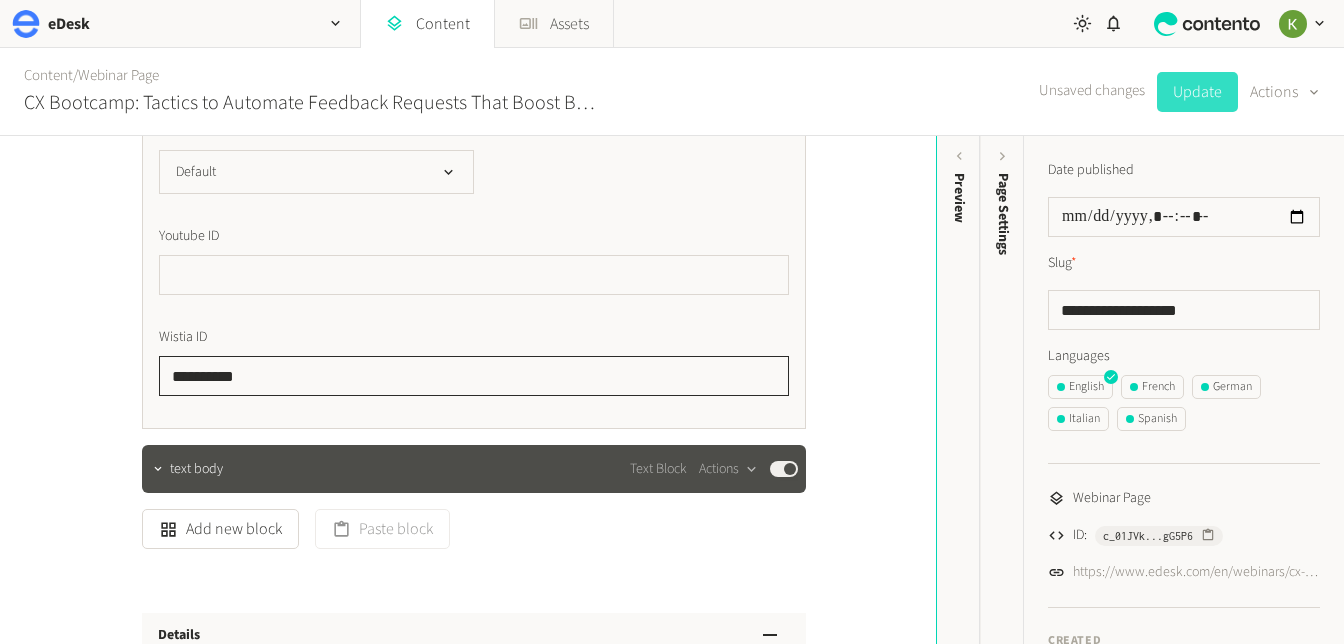 type on "**********" 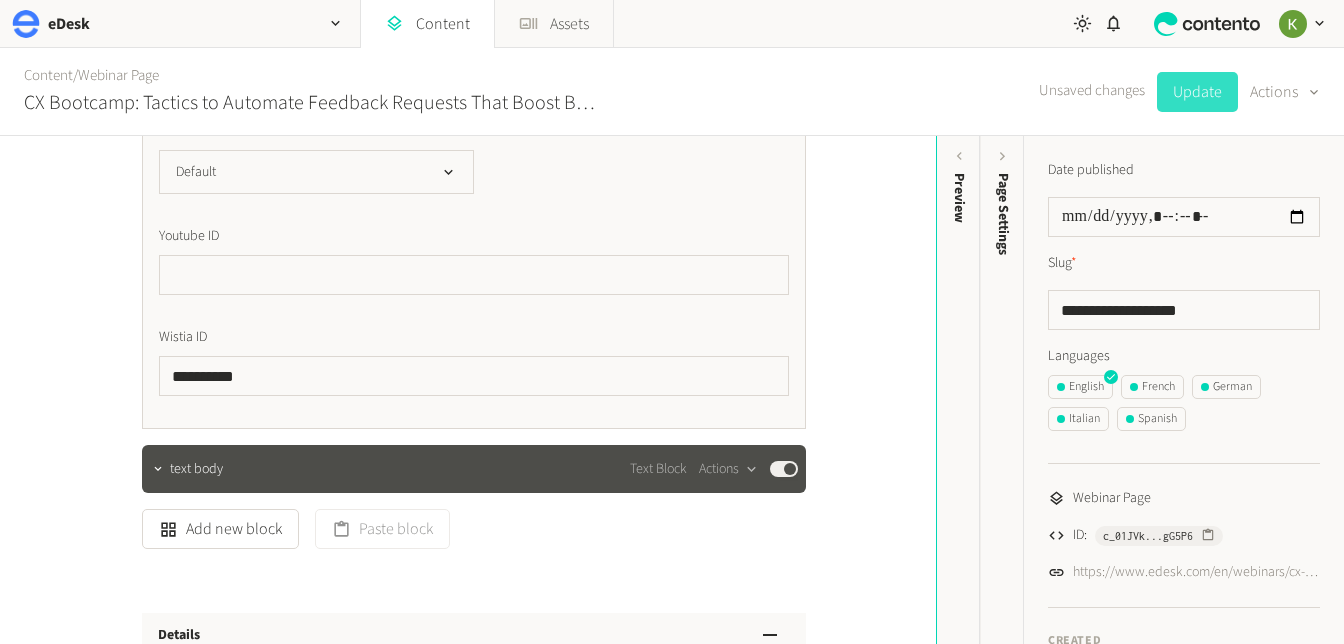 click on "Update" 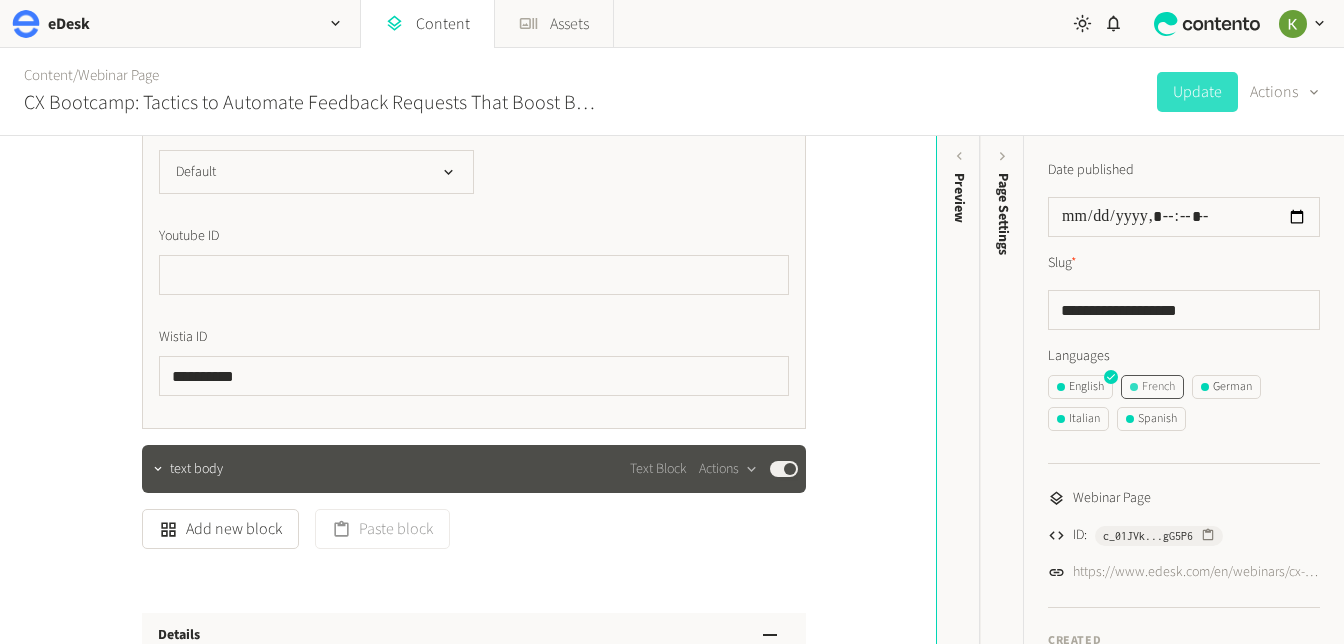 click on "French" 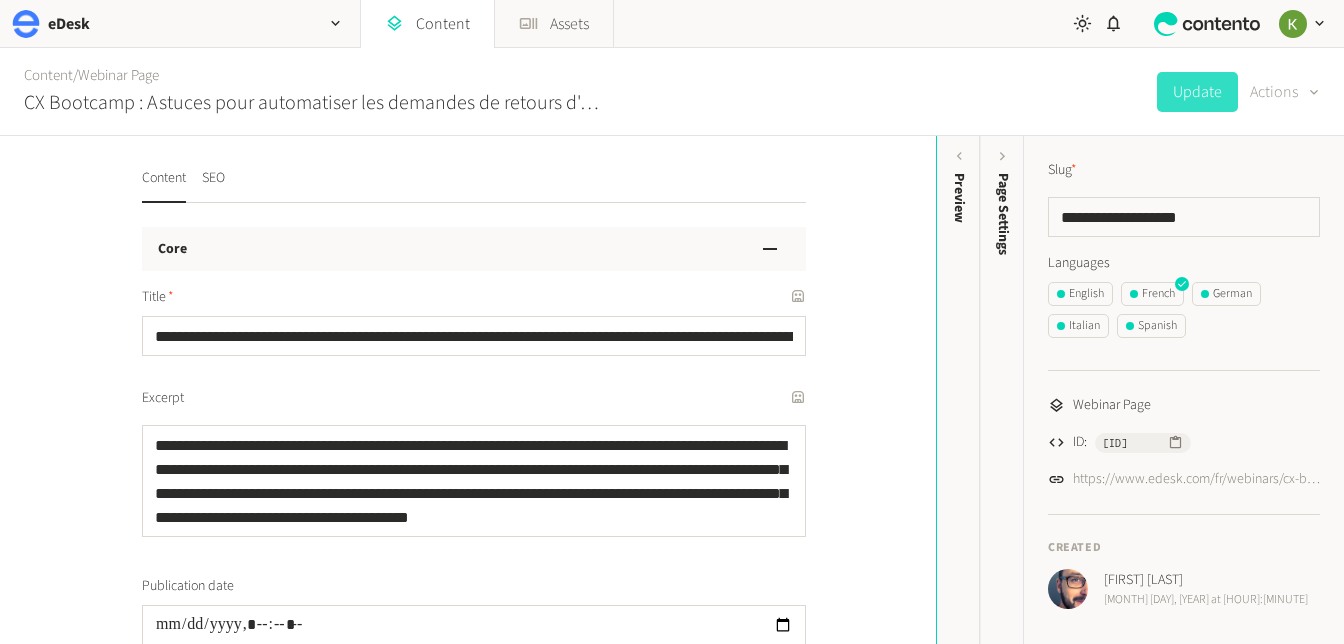 click on "Actions" 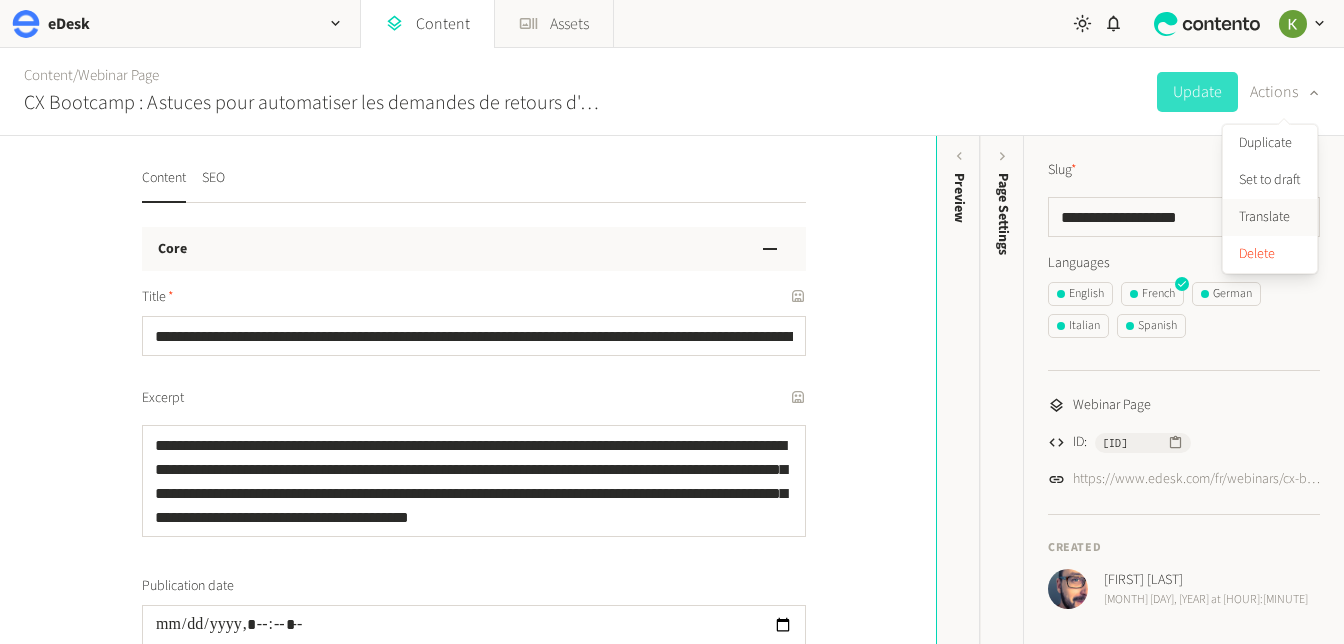click on "Translate" 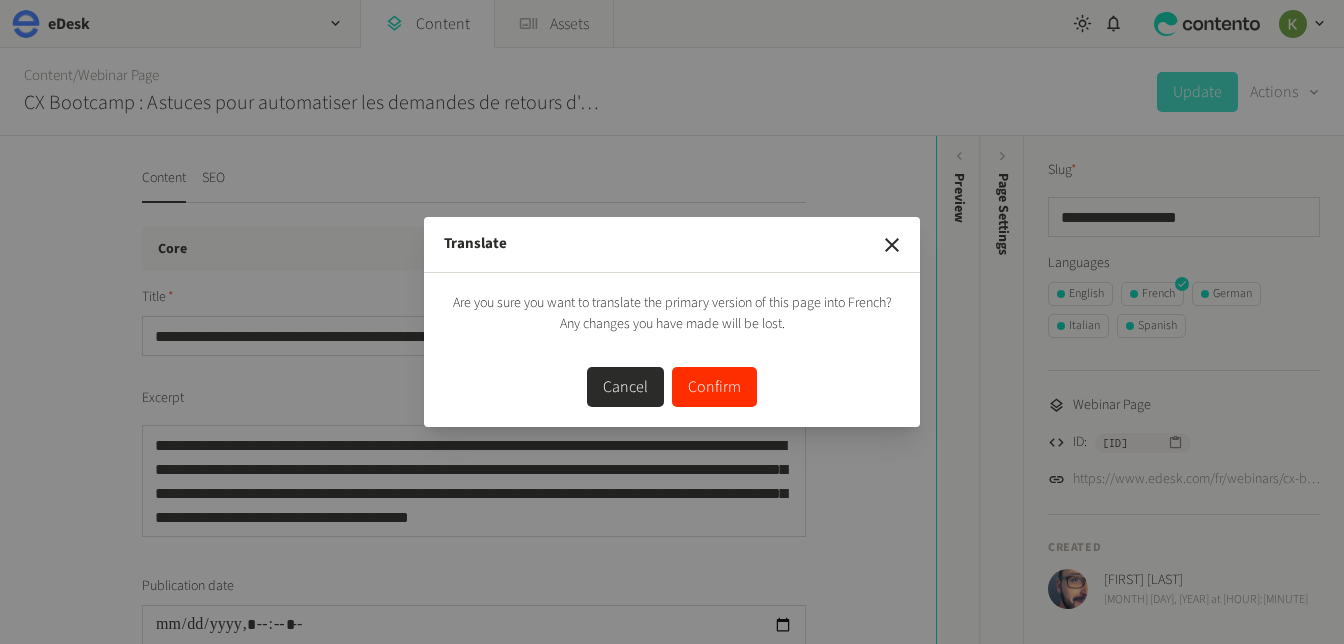 click on "Confirm" at bounding box center [714, 387] 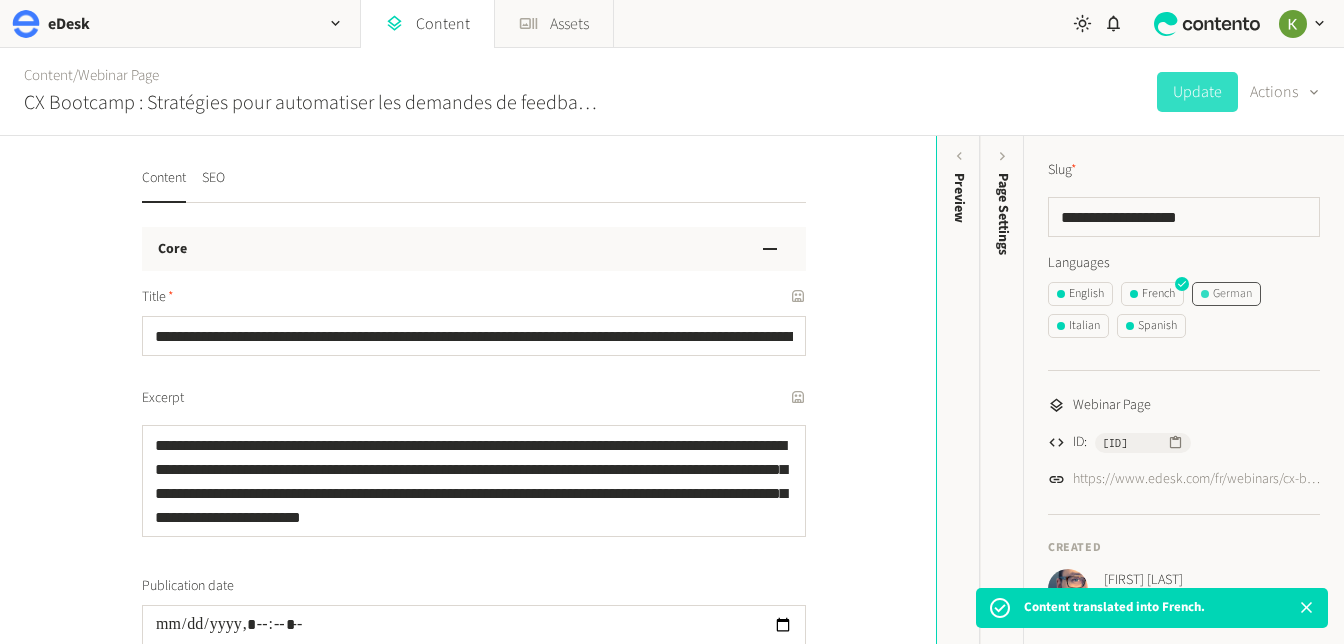 click on "German" 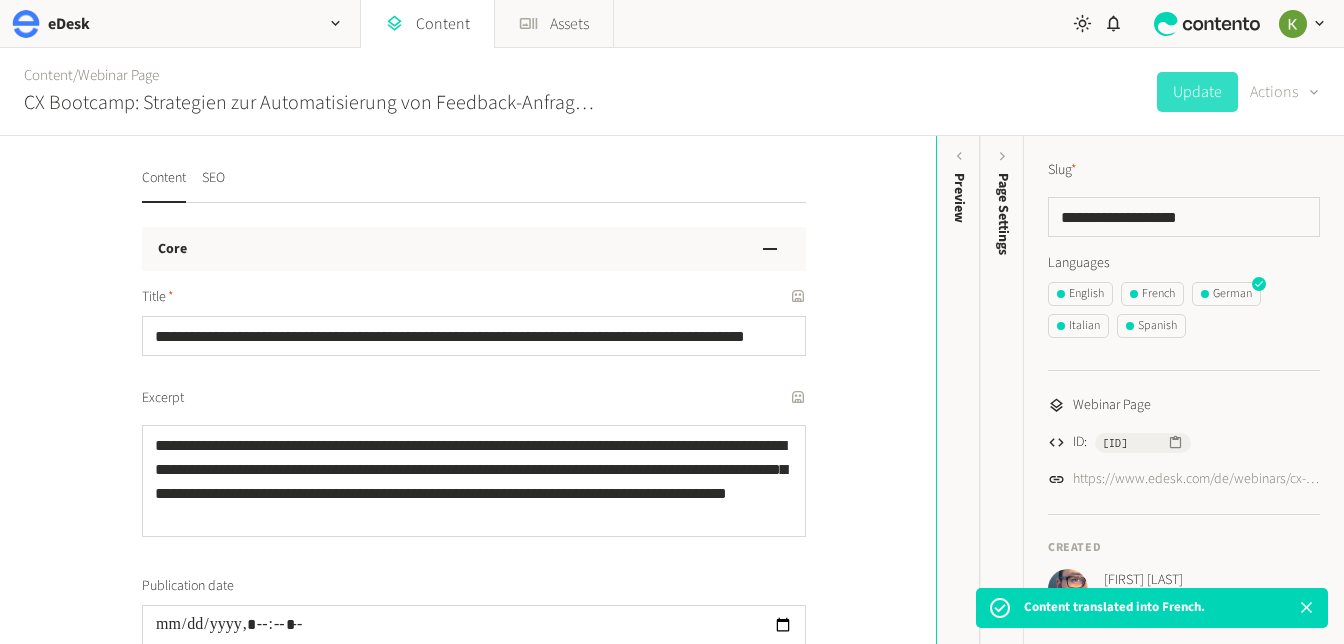 click on "Actions" 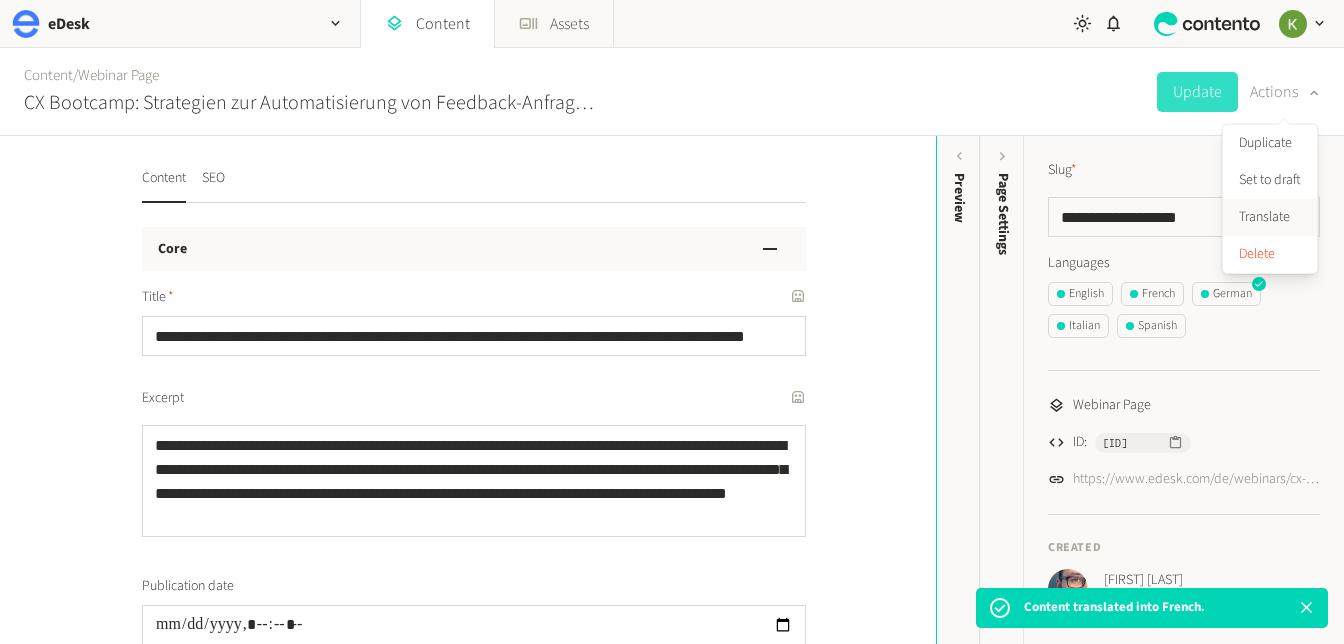 click on "Translate" 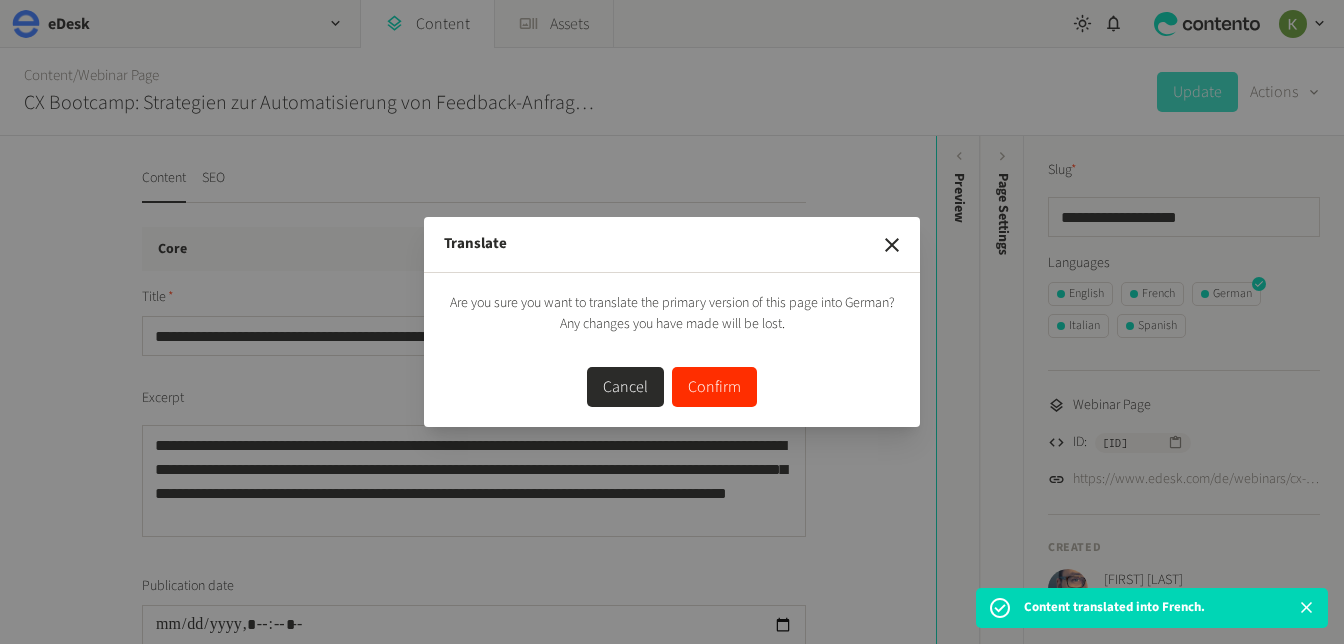 drag, startPoint x: 725, startPoint y: 399, endPoint x: 740, endPoint y: 389, distance: 18.027756 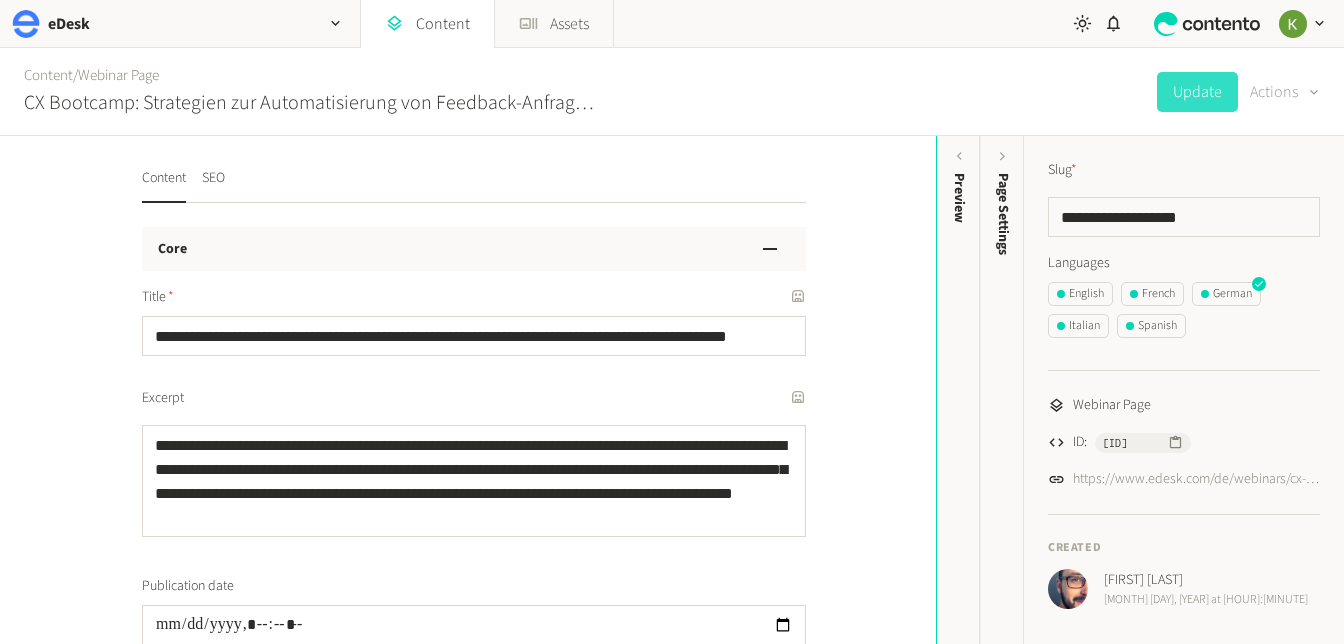 click on "Actions" 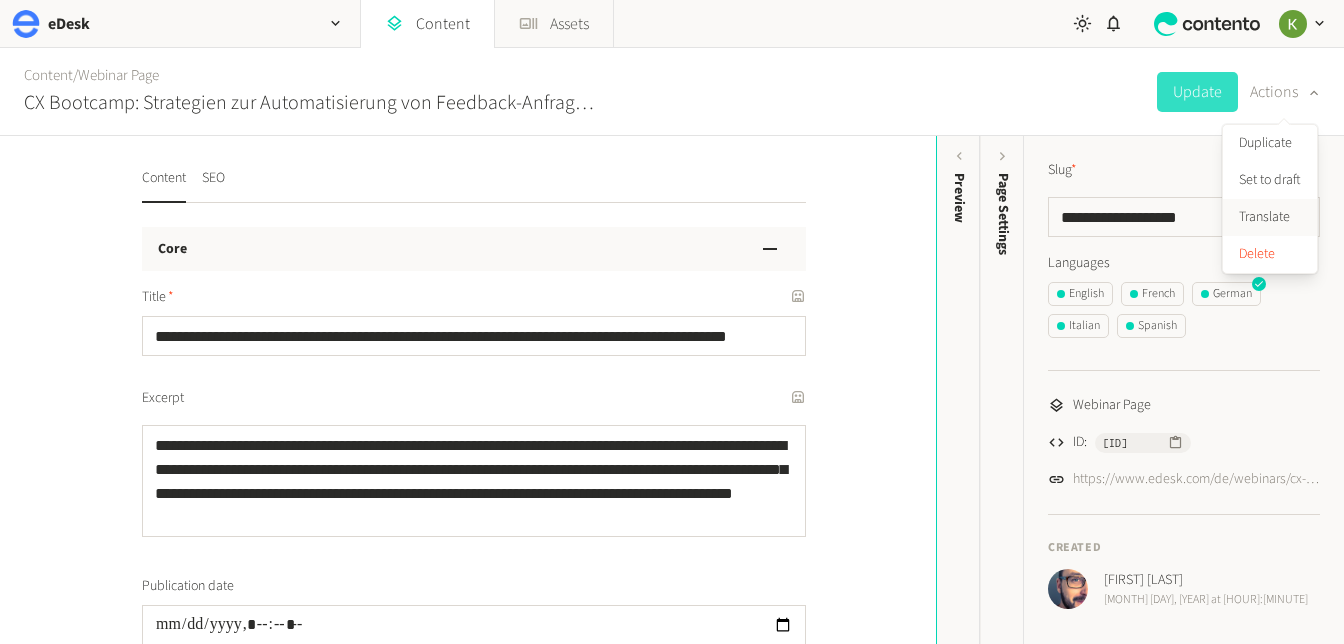 click on "Translate" 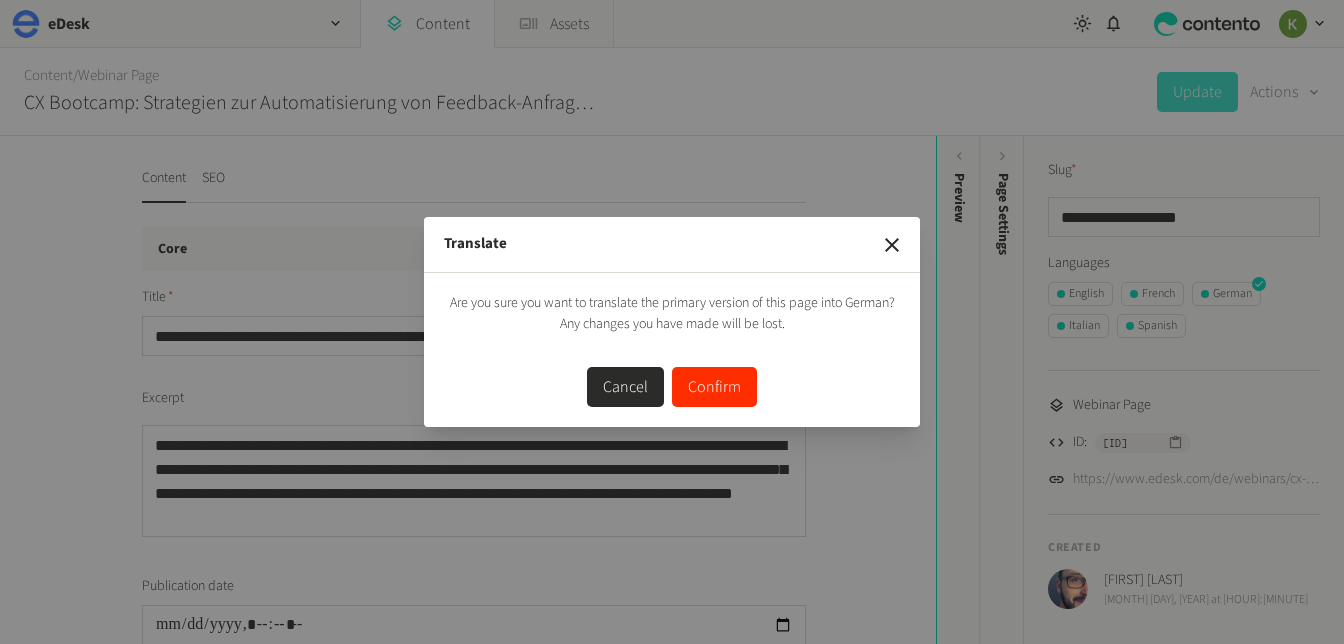 click on "Confirm" at bounding box center (714, 387) 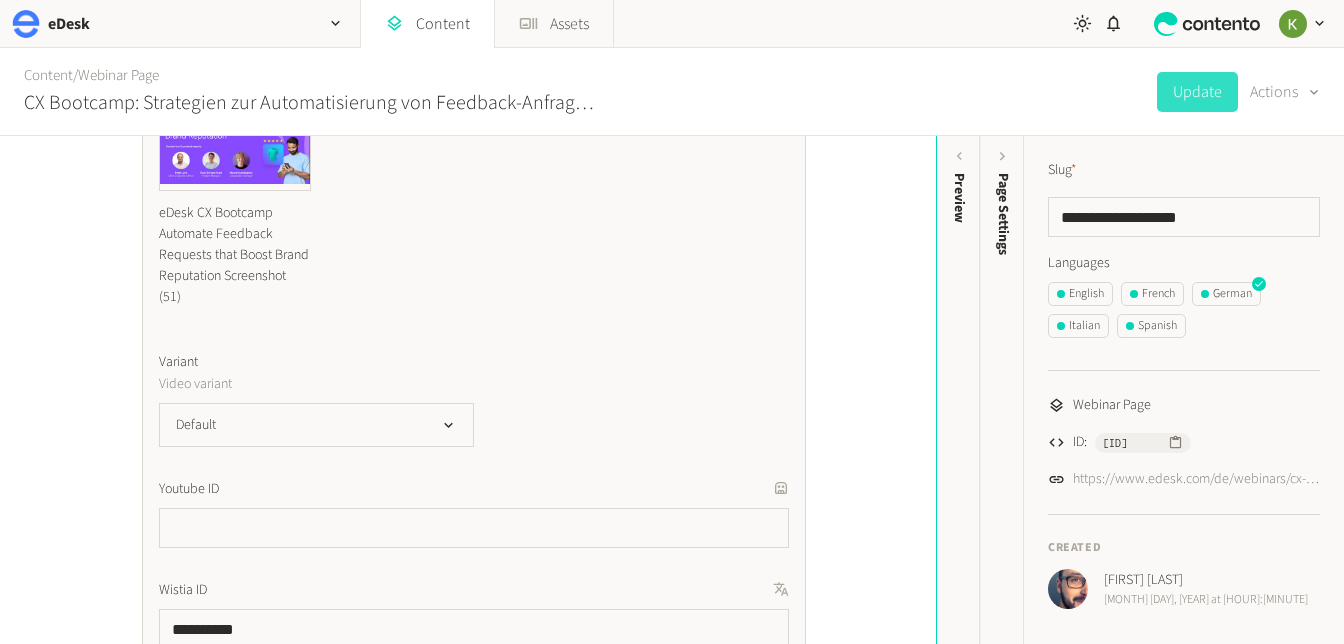 scroll, scrollTop: 1380, scrollLeft: 0, axis: vertical 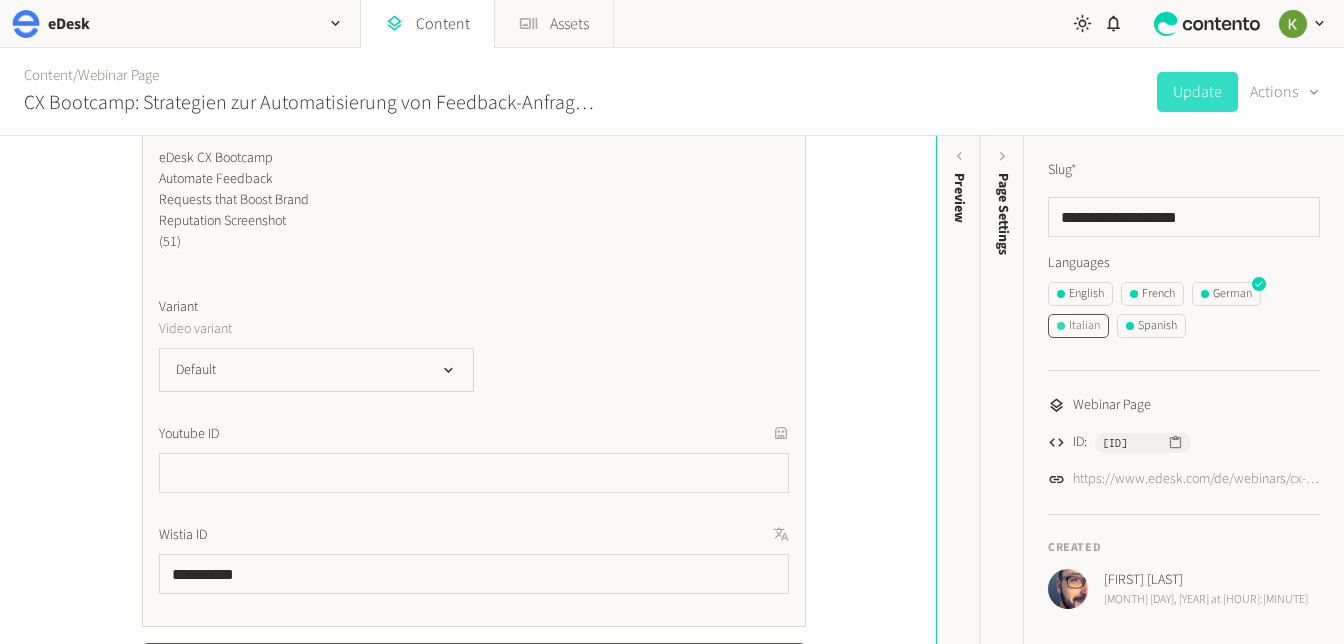 click on "Italian" 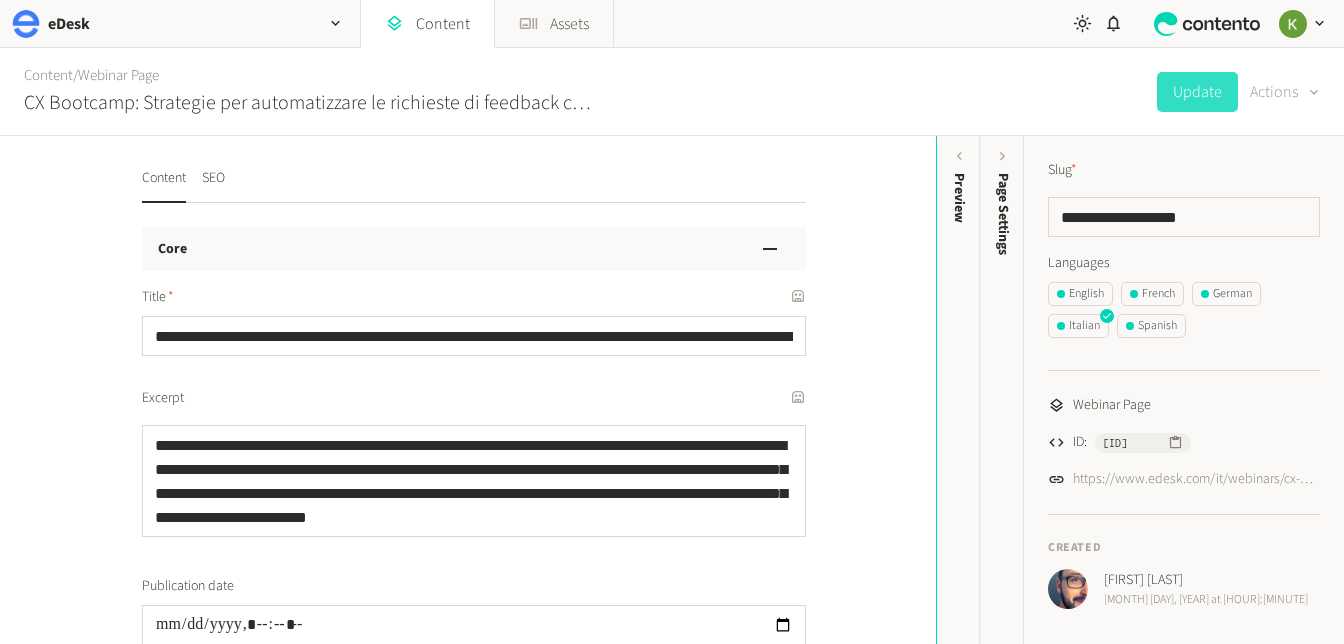 click on "Actions" 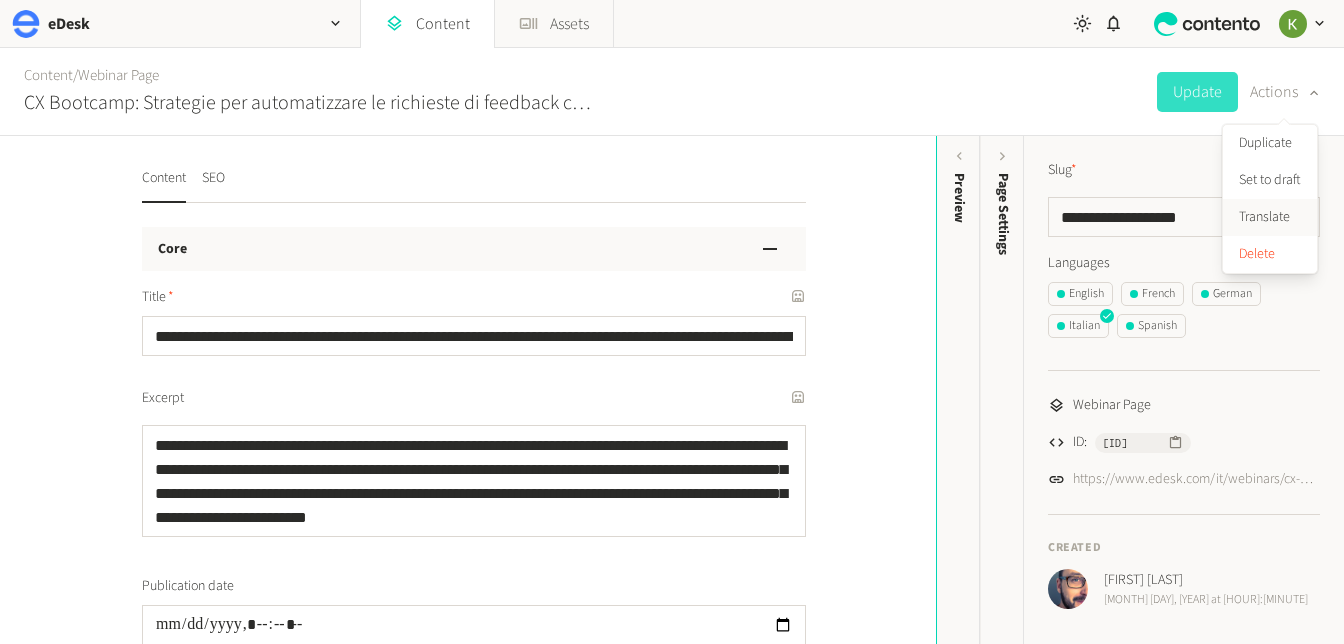 click on "Translate" 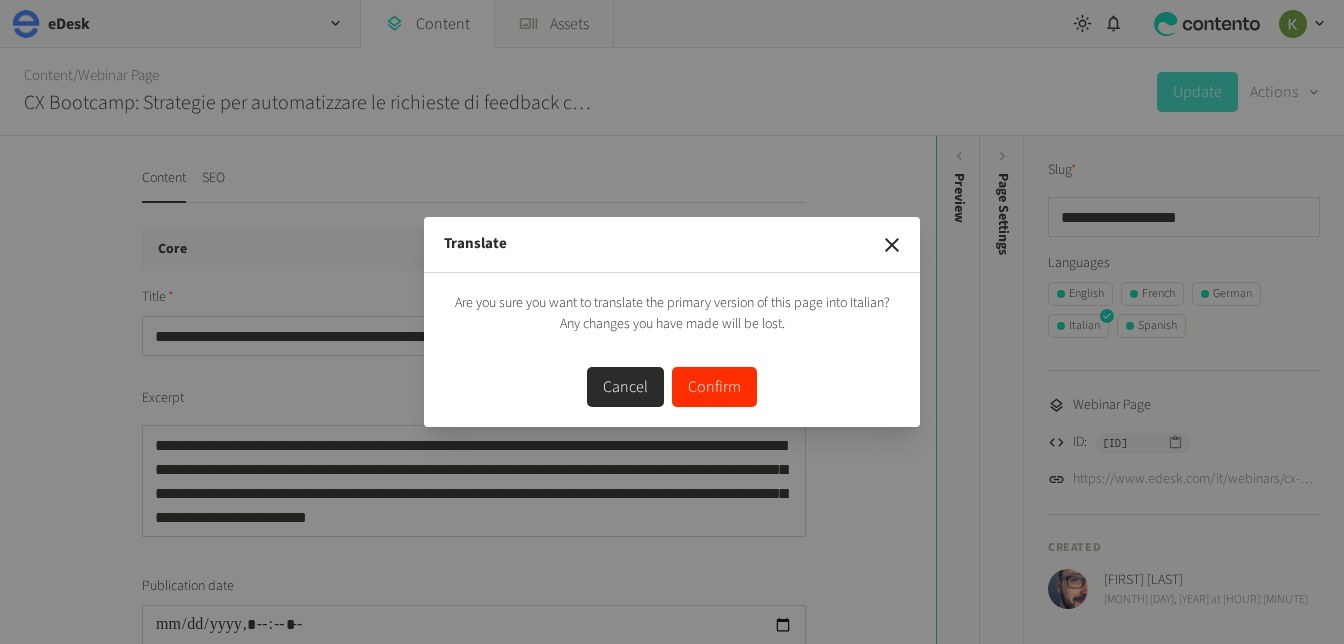 click on "Confirm" at bounding box center [714, 387] 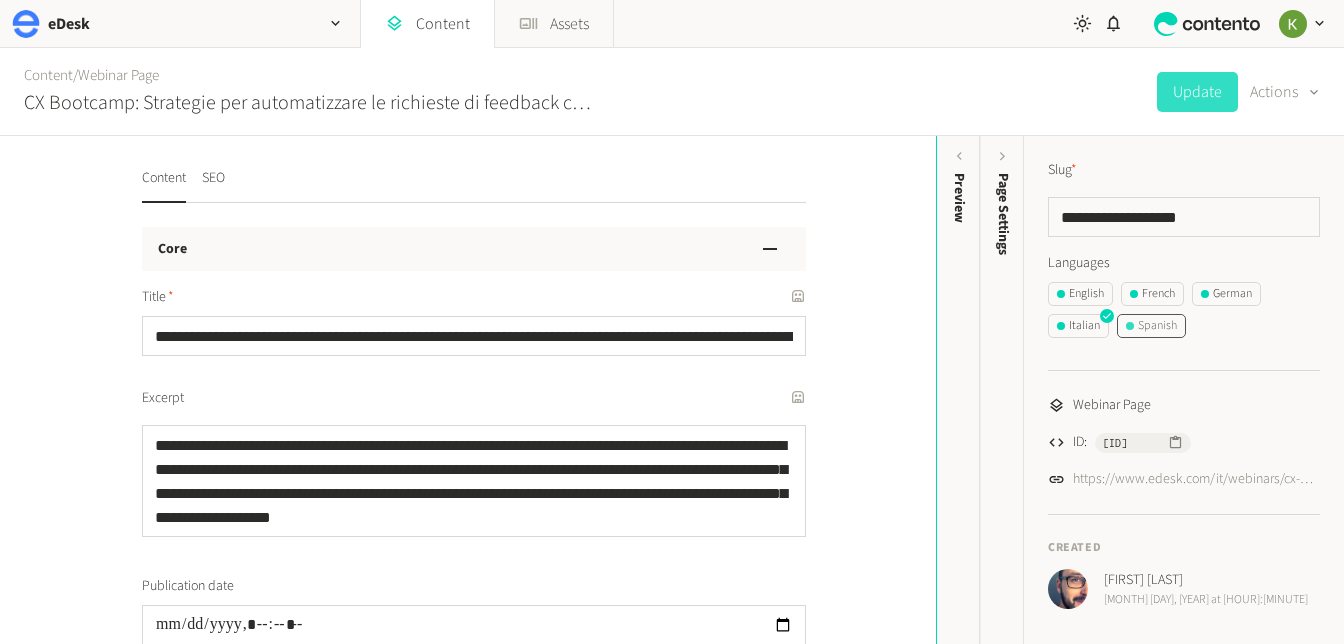 click on "Spanish" 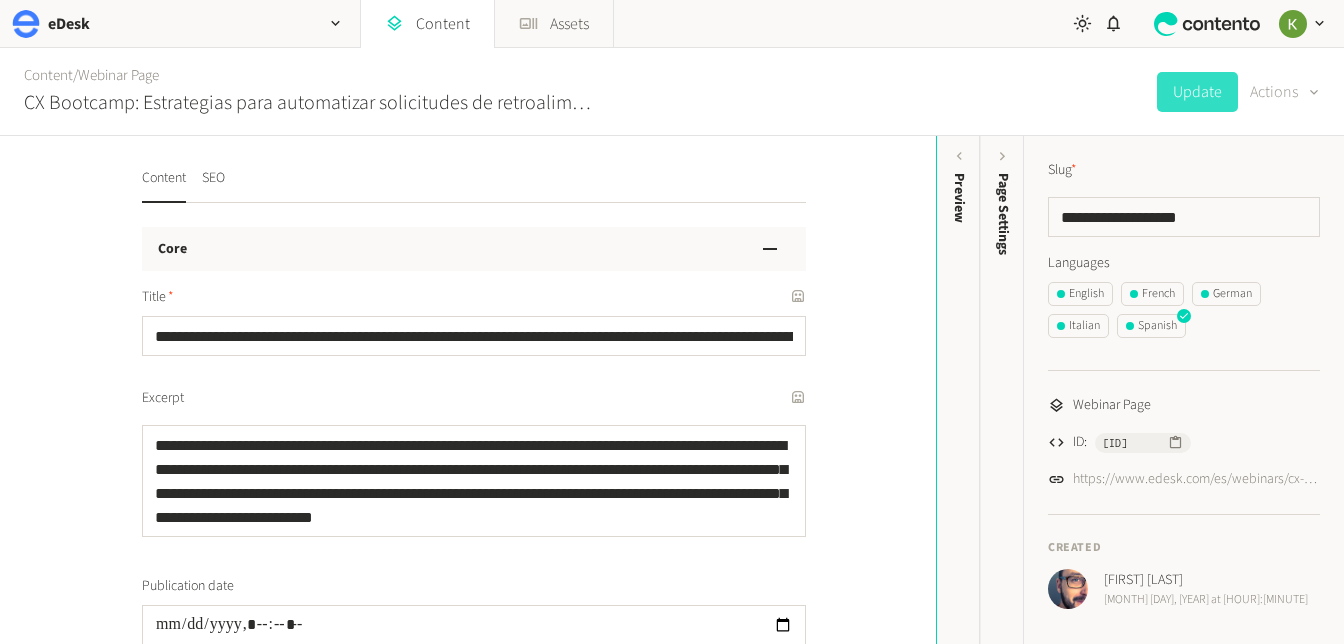 click on "Actions" 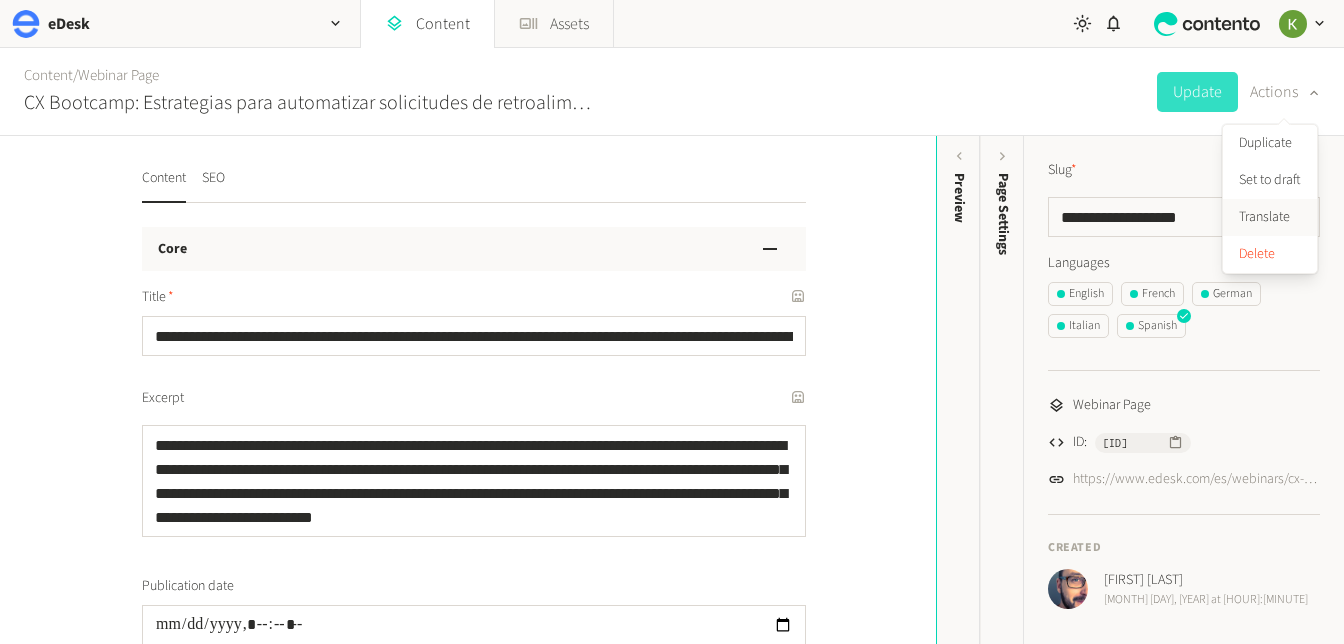 click on "Translate" 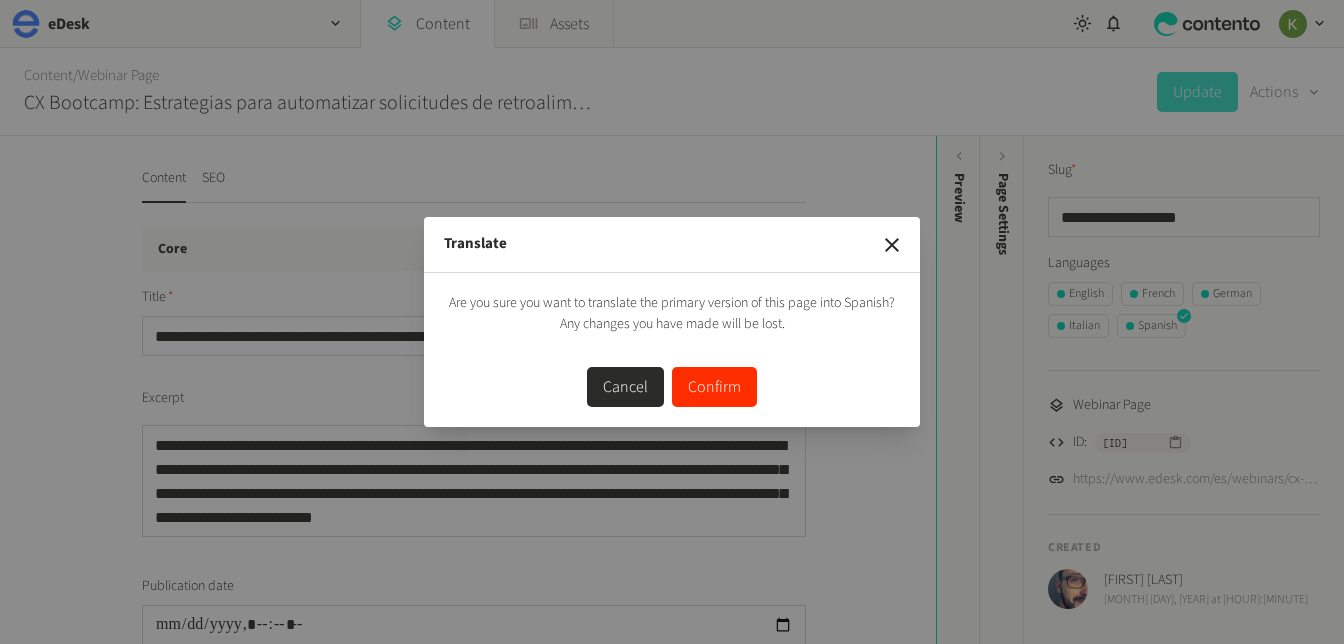 click on "Confirm" at bounding box center [714, 387] 